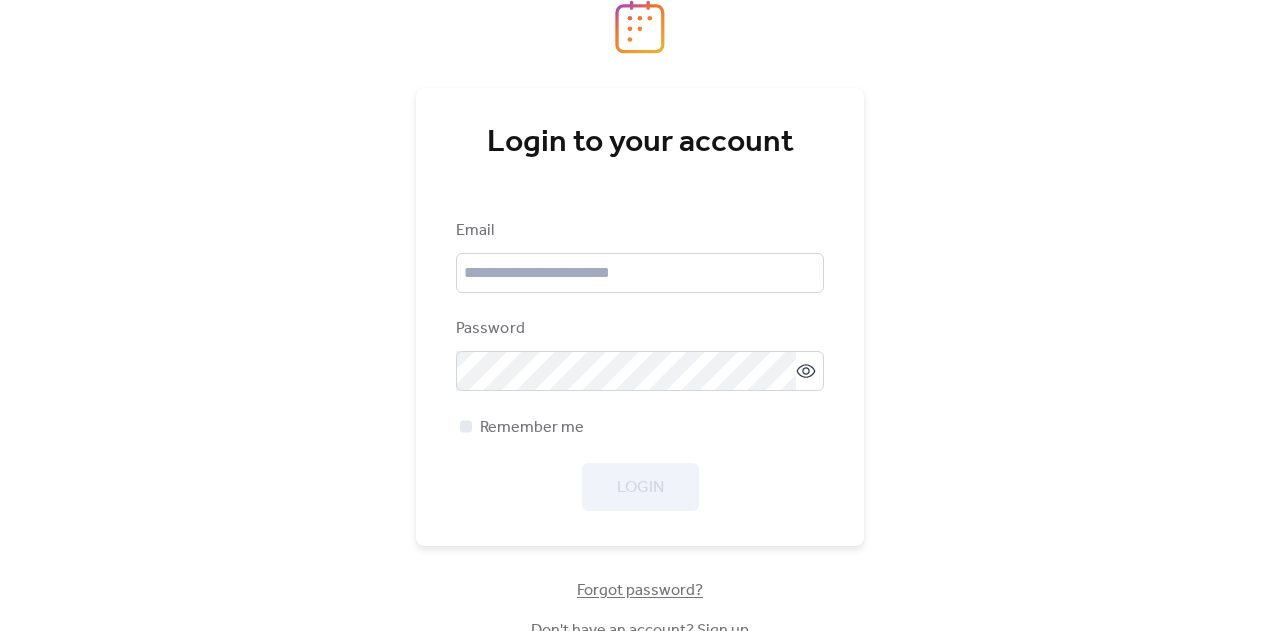 scroll, scrollTop: 0, scrollLeft: 0, axis: both 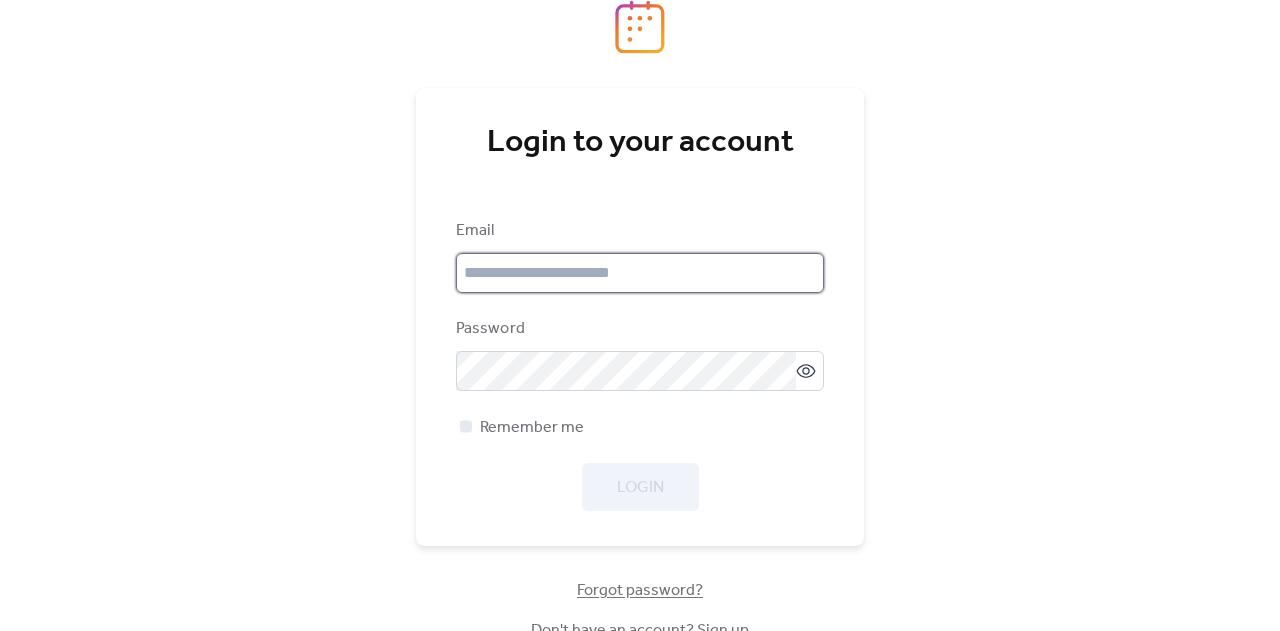 click at bounding box center (640, 273) 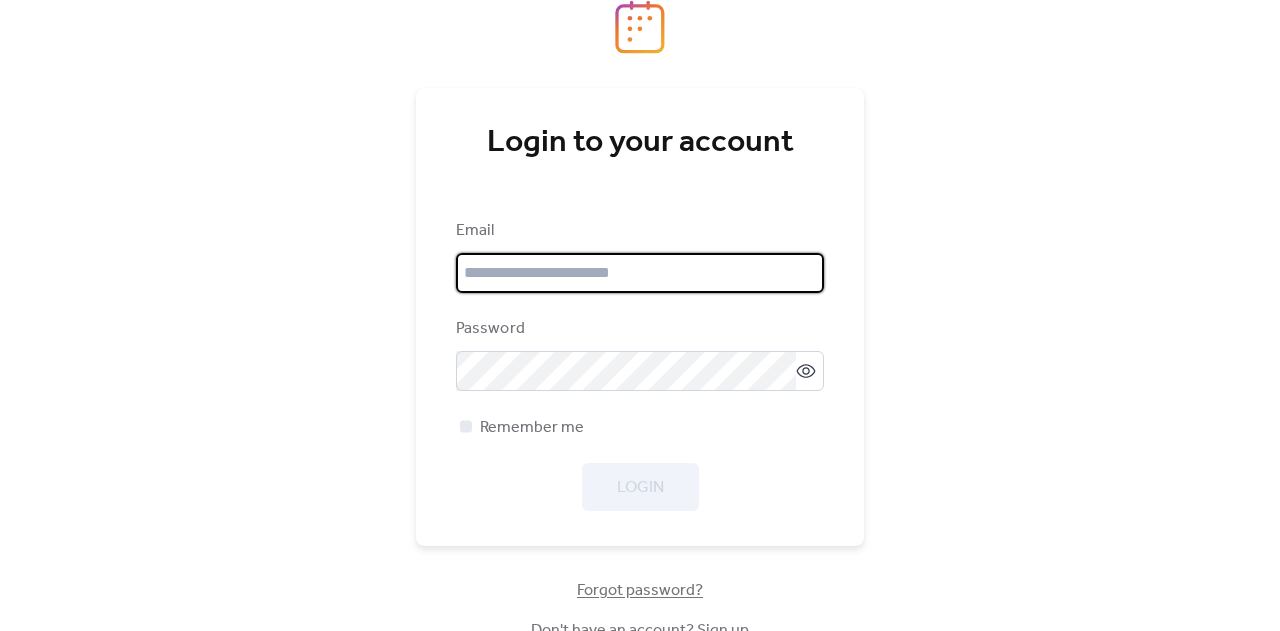 type on "**********" 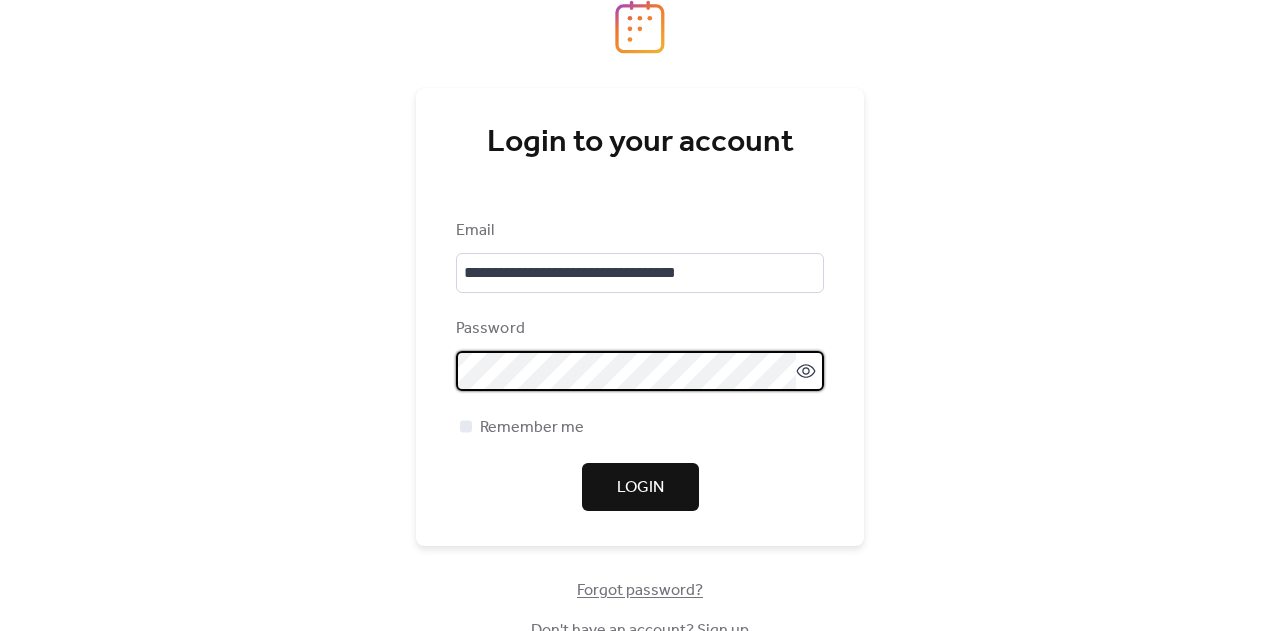 click 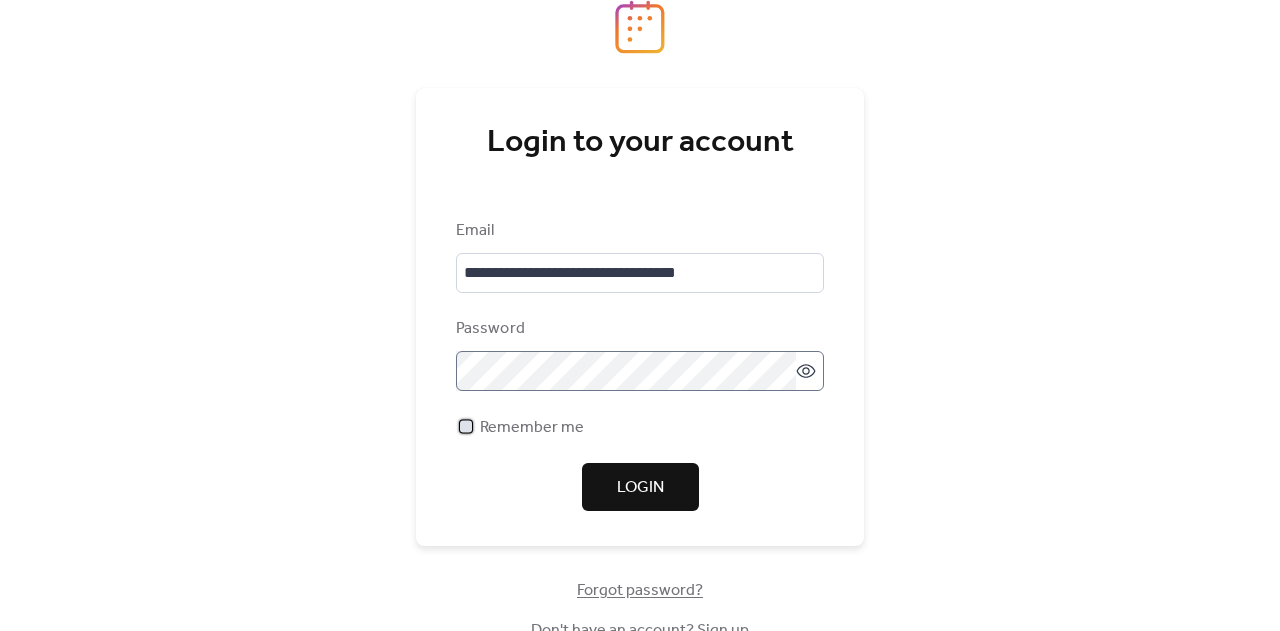 click at bounding box center (466, 426) 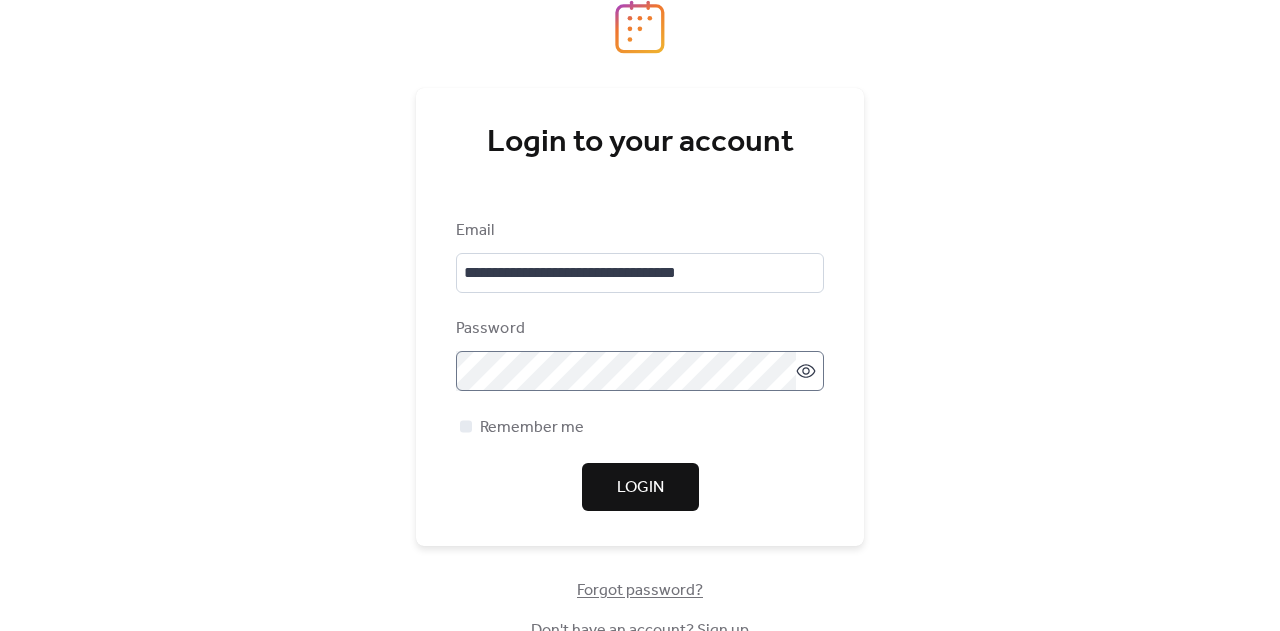 click on "Login" at bounding box center [640, 488] 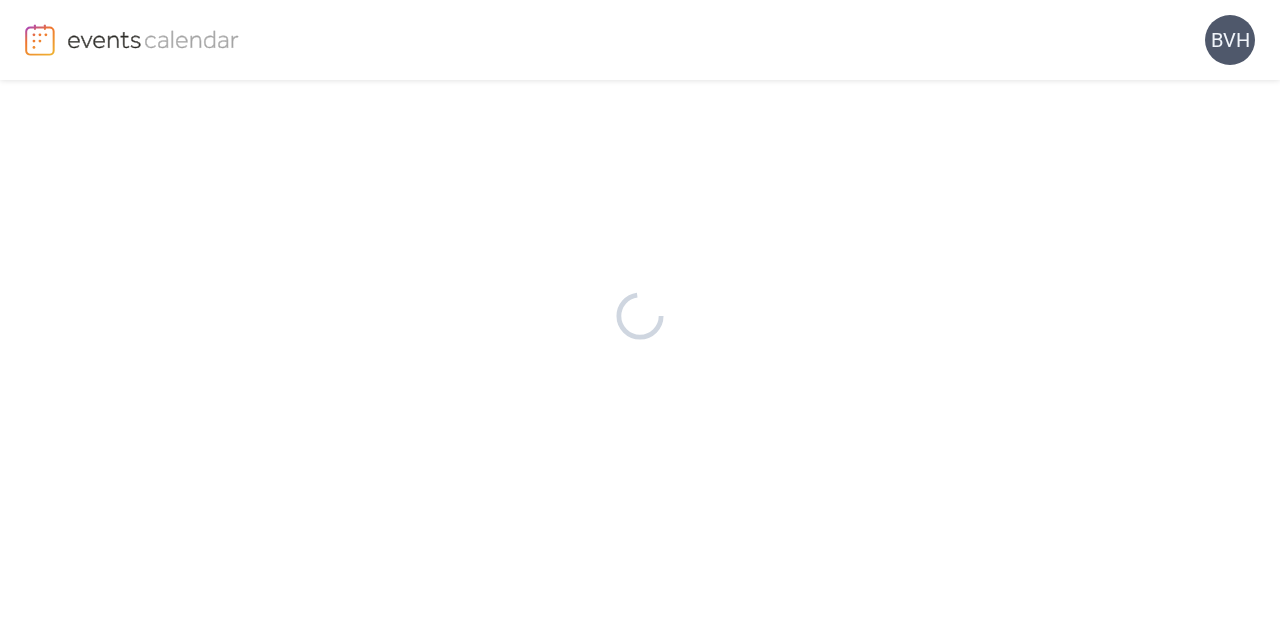 scroll, scrollTop: 0, scrollLeft: 0, axis: both 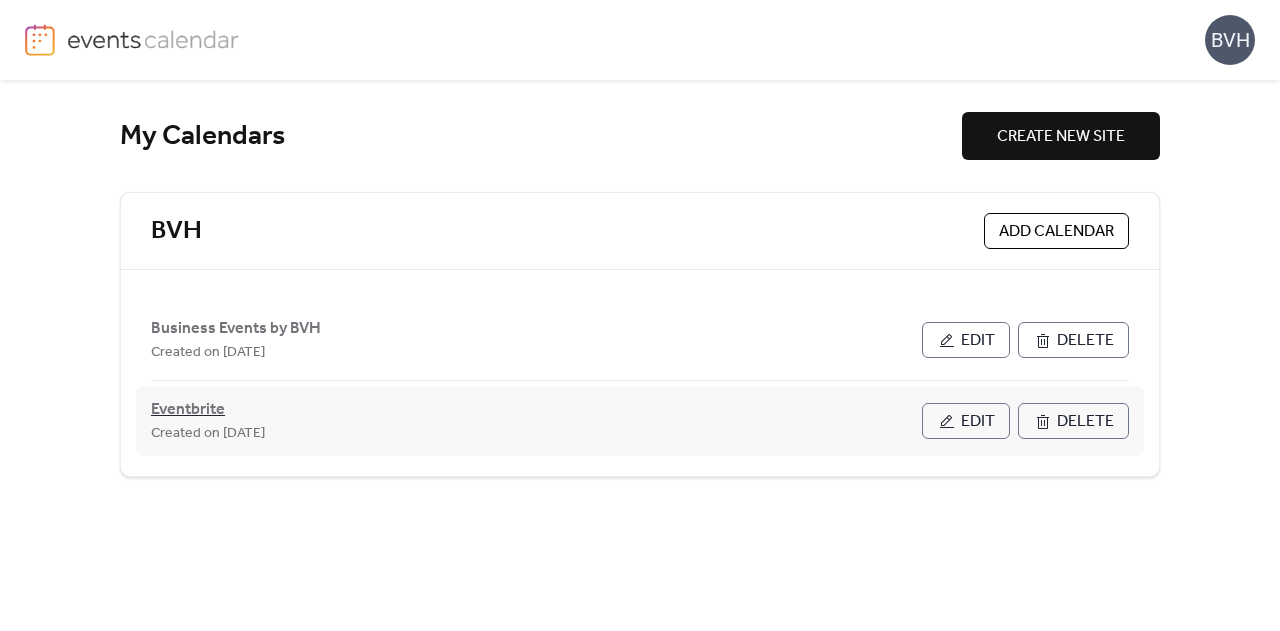 click on "Eventbrite" at bounding box center [188, 410] 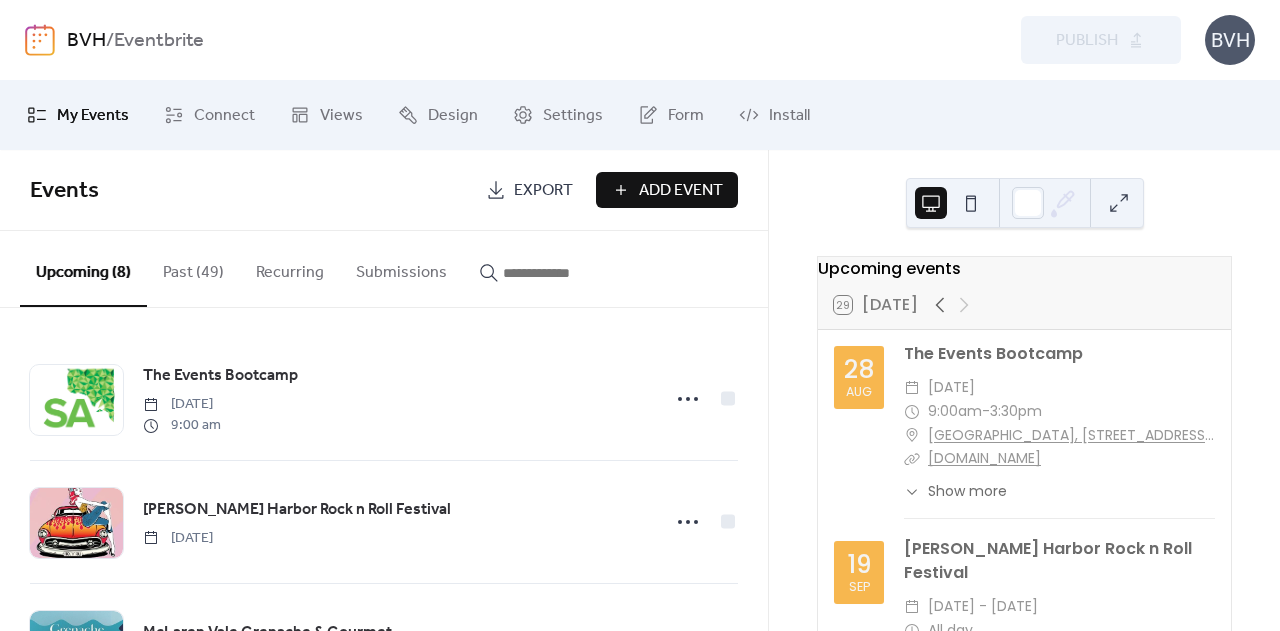 click on "Add Event" at bounding box center (681, 191) 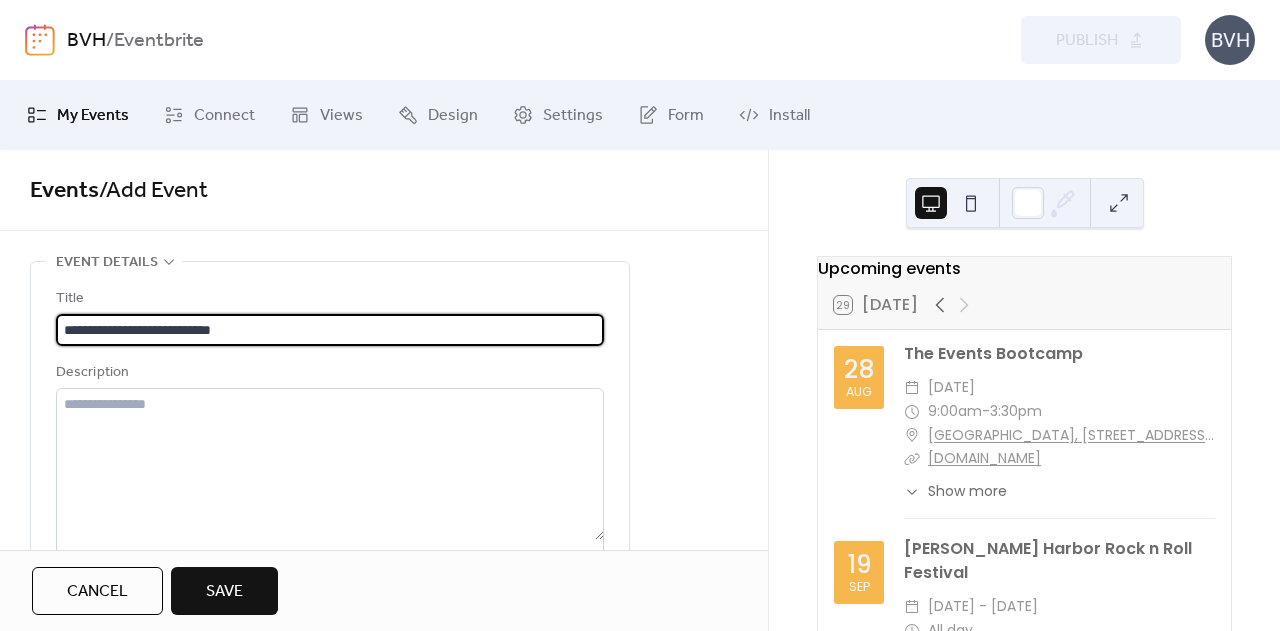 click on "**********" at bounding box center [330, 330] 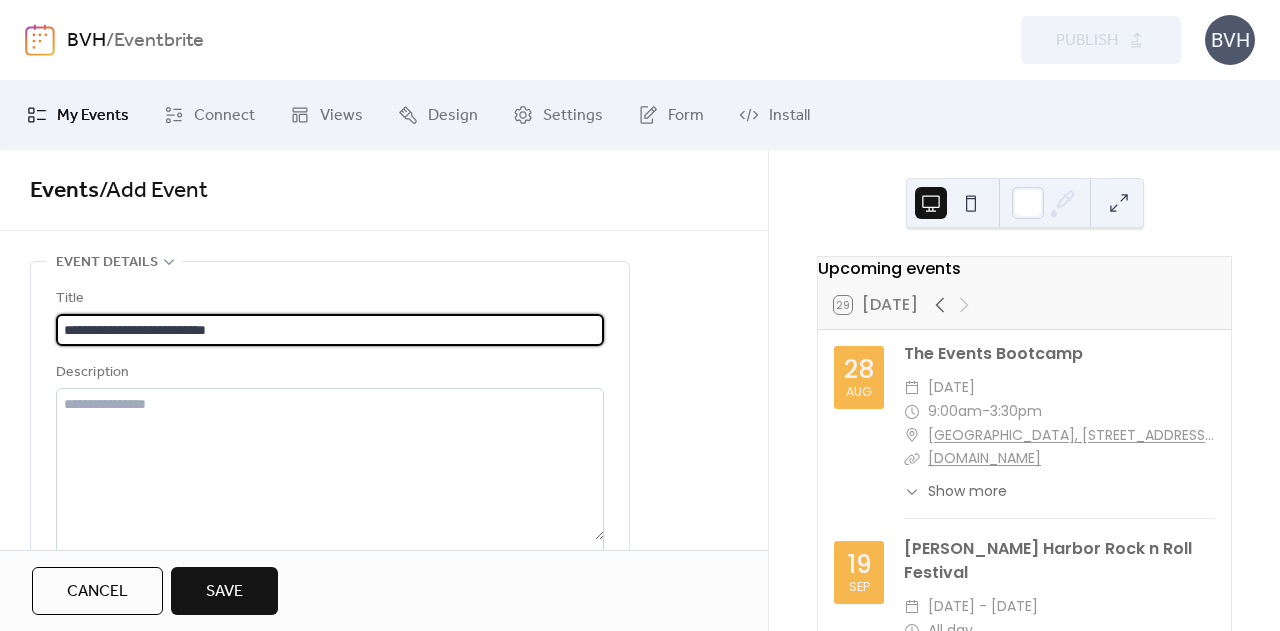 click on "**********" at bounding box center [330, 330] 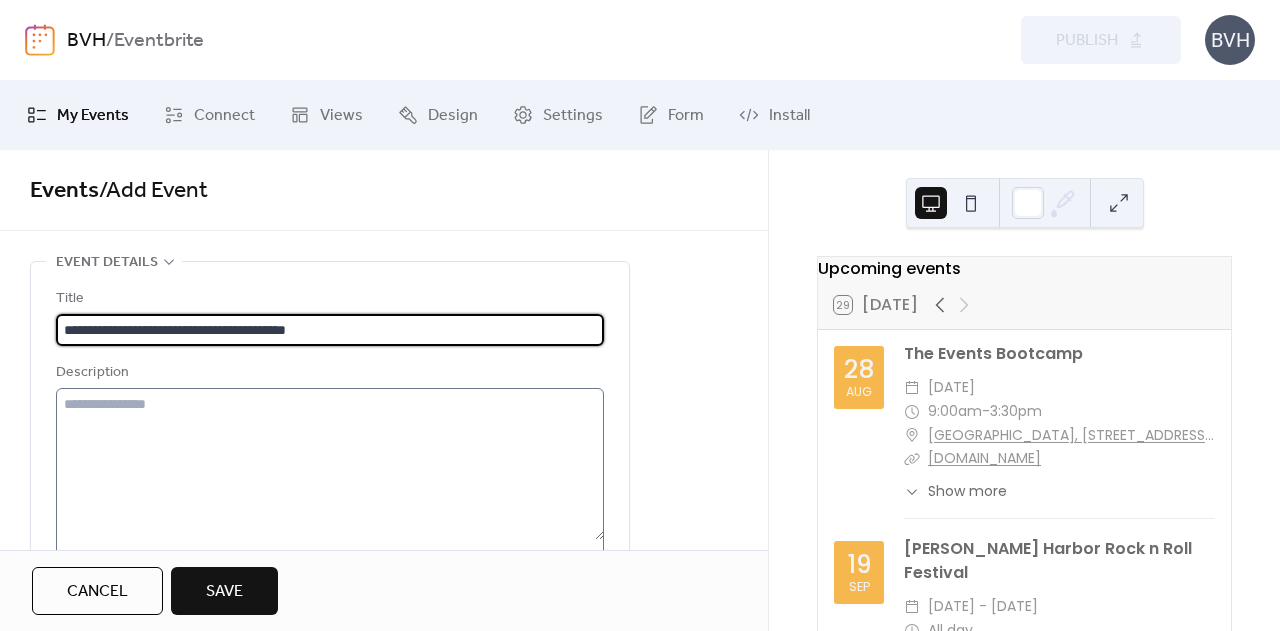 type on "**********" 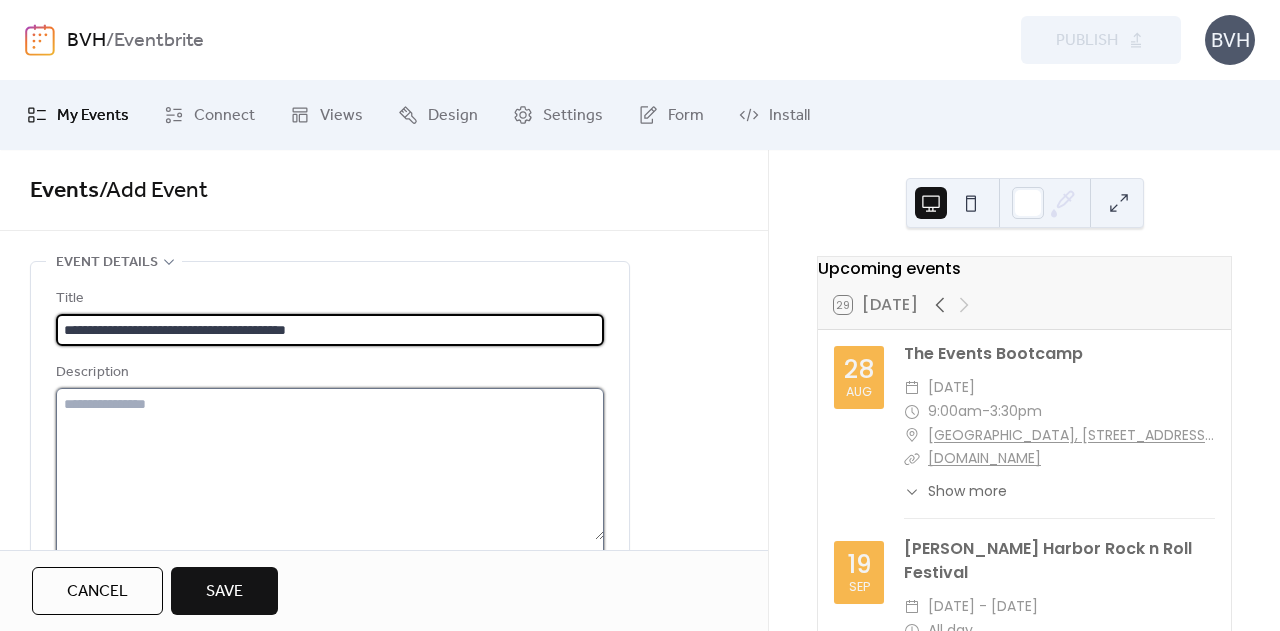 click at bounding box center [330, 464] 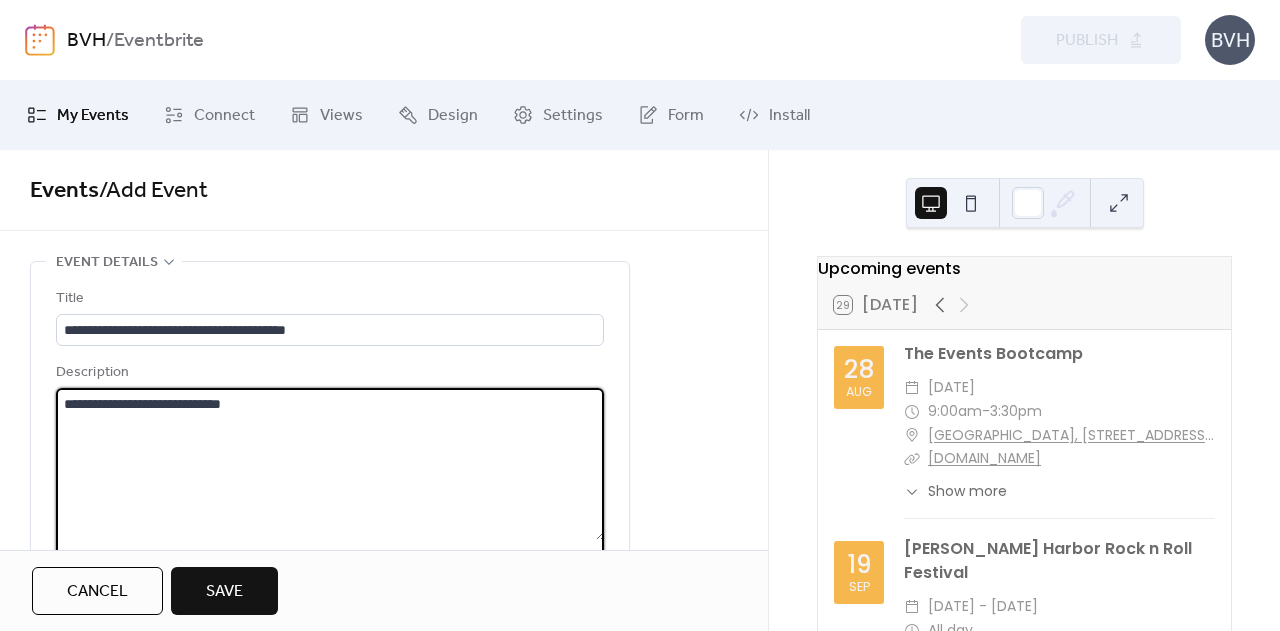drag, startPoint x: 294, startPoint y: 411, endPoint x: 108, endPoint y: 407, distance: 186.043 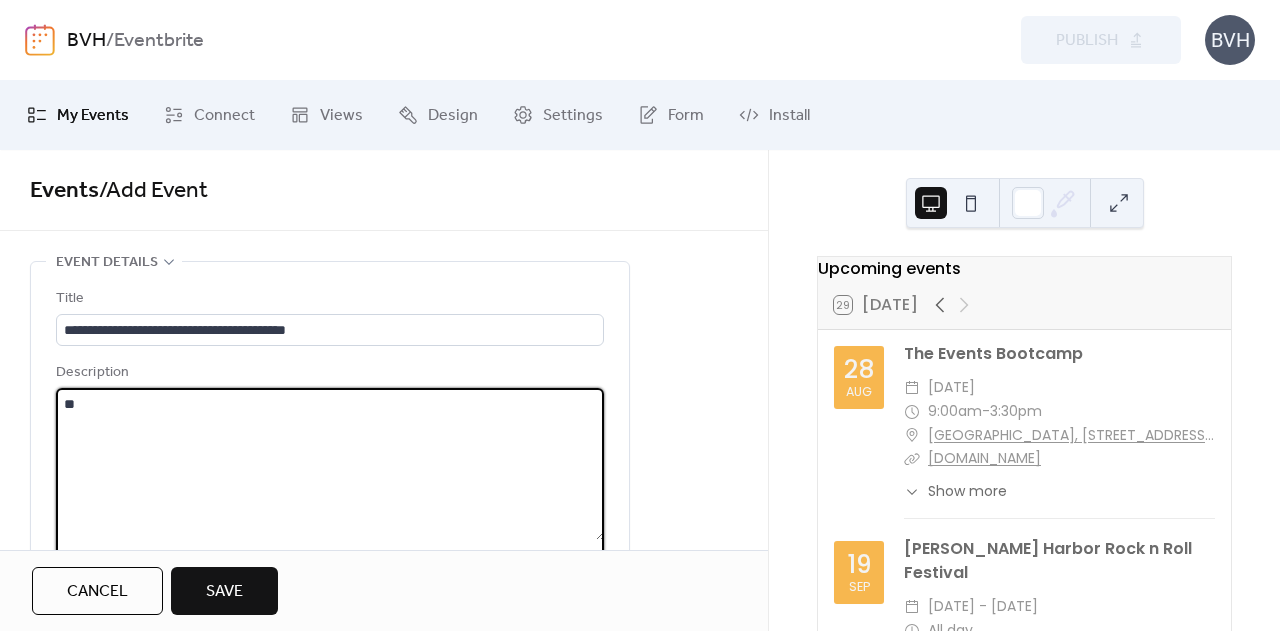 type on "*" 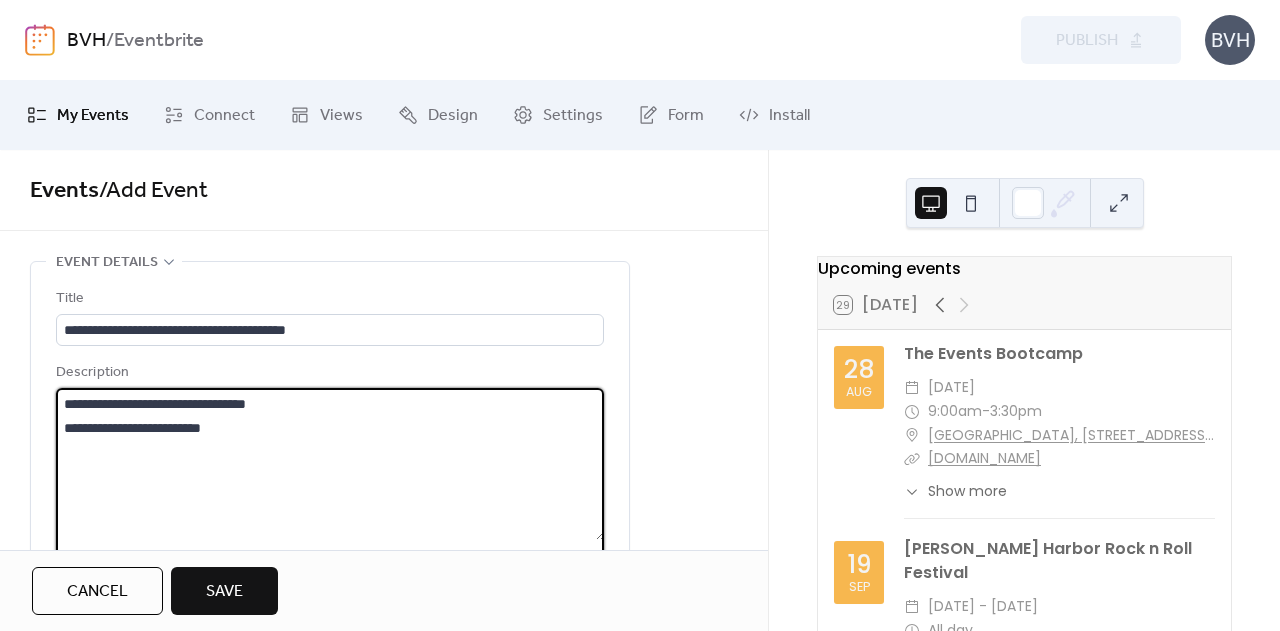 click on "**********" at bounding box center [330, 464] 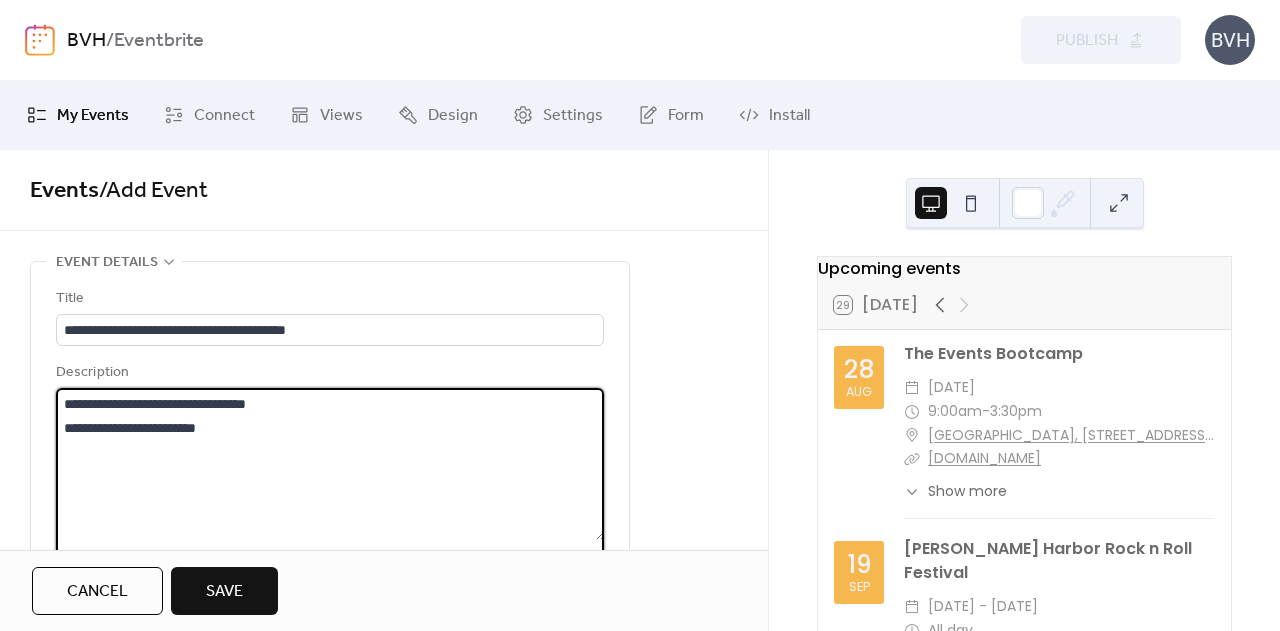 click on "**********" at bounding box center (330, 464) 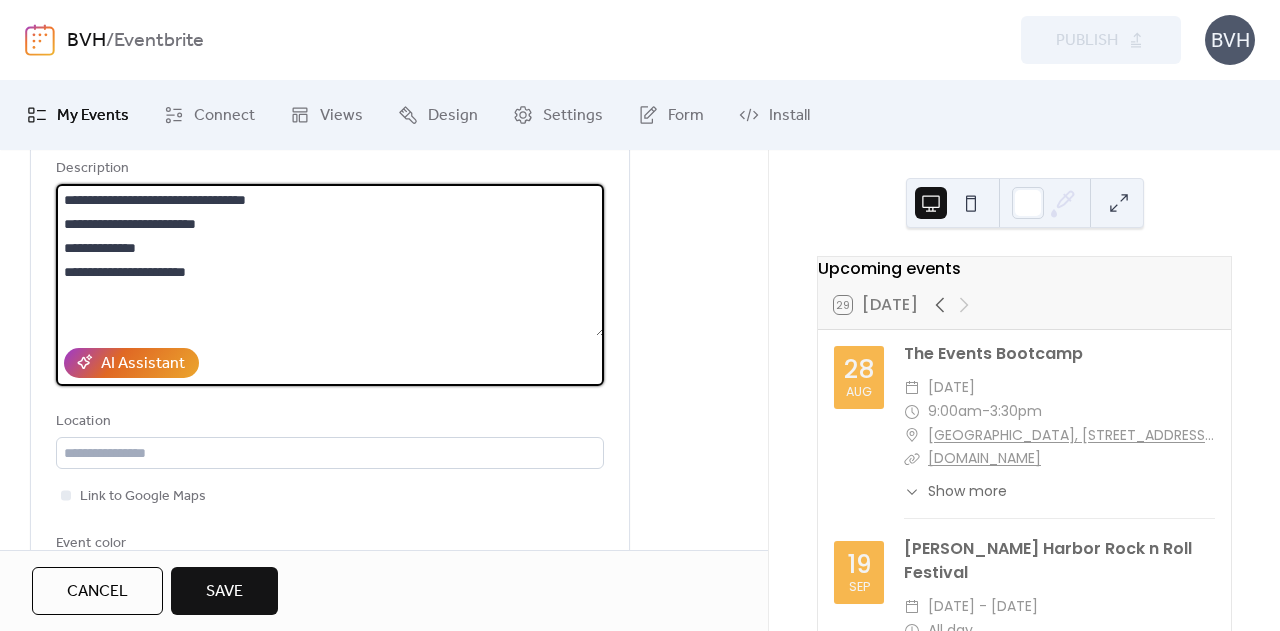 scroll, scrollTop: 350, scrollLeft: 0, axis: vertical 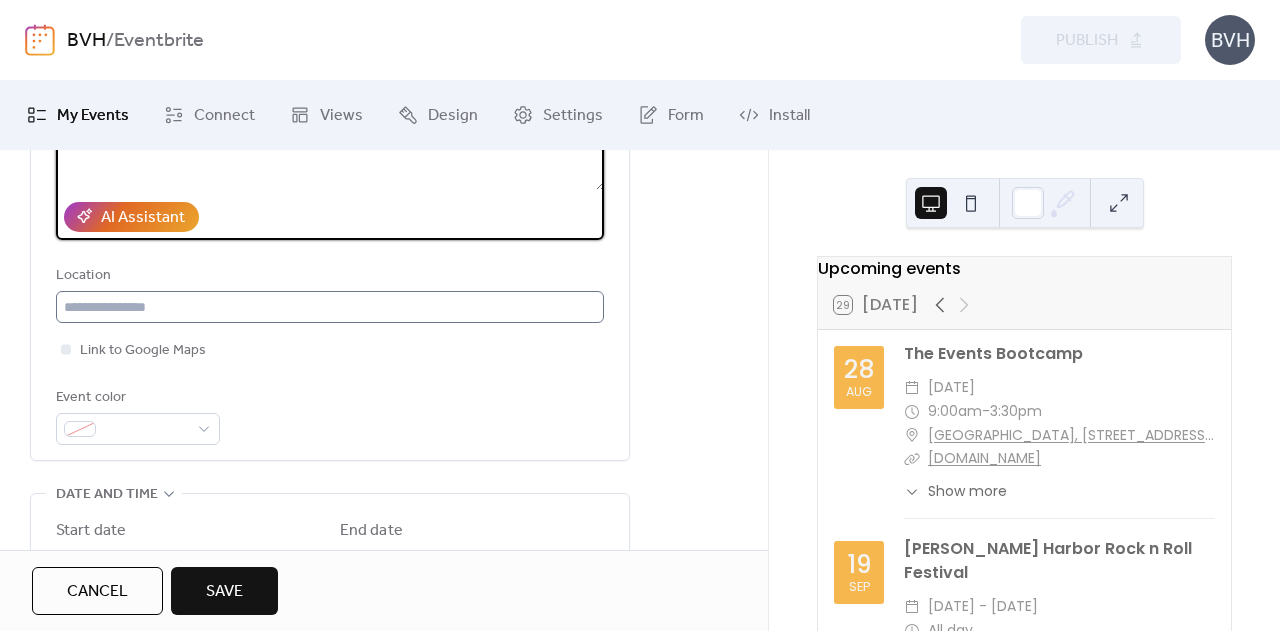 type on "**********" 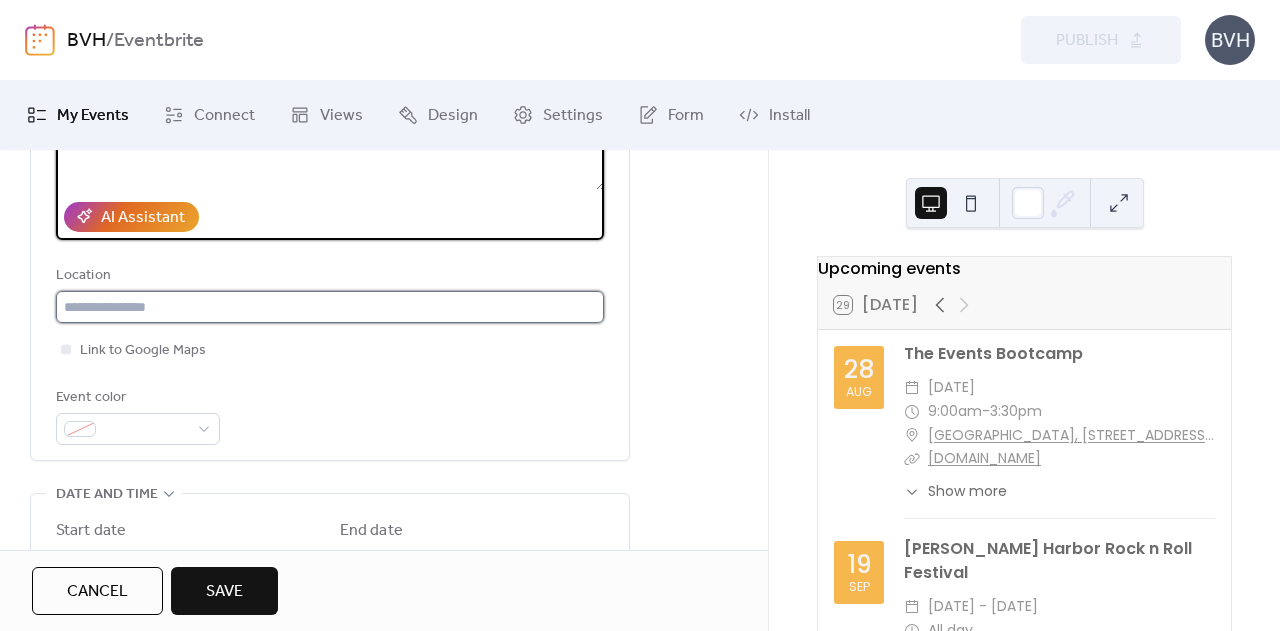 click at bounding box center (330, 307) 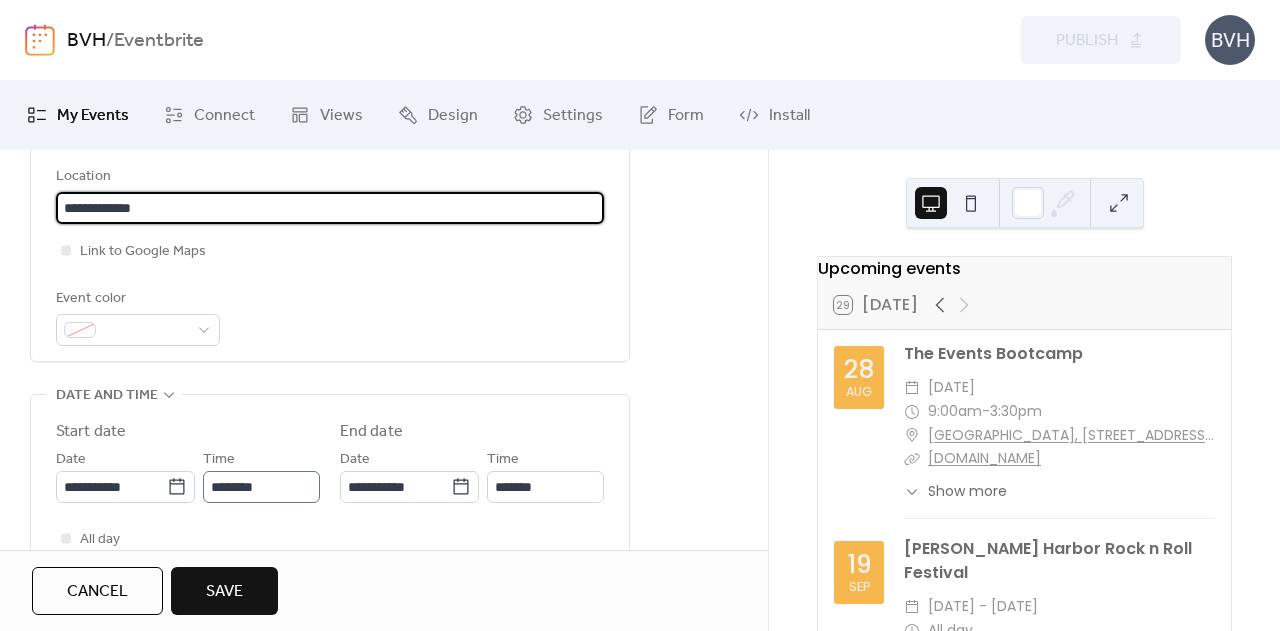 scroll, scrollTop: 450, scrollLeft: 0, axis: vertical 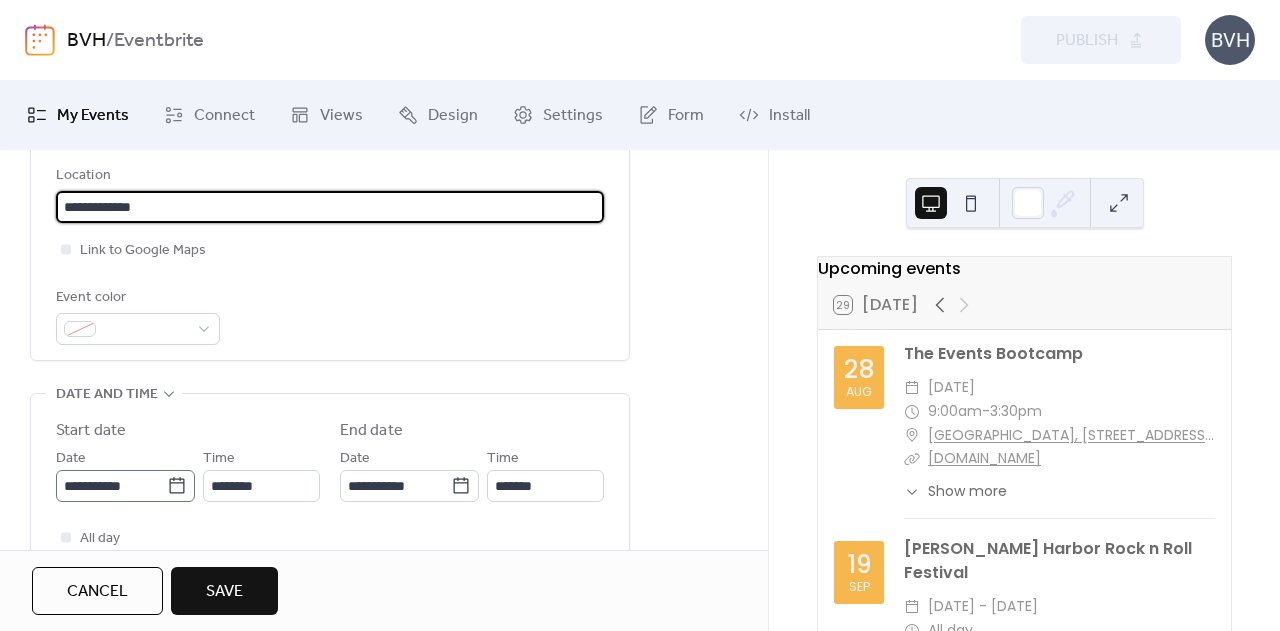type on "**********" 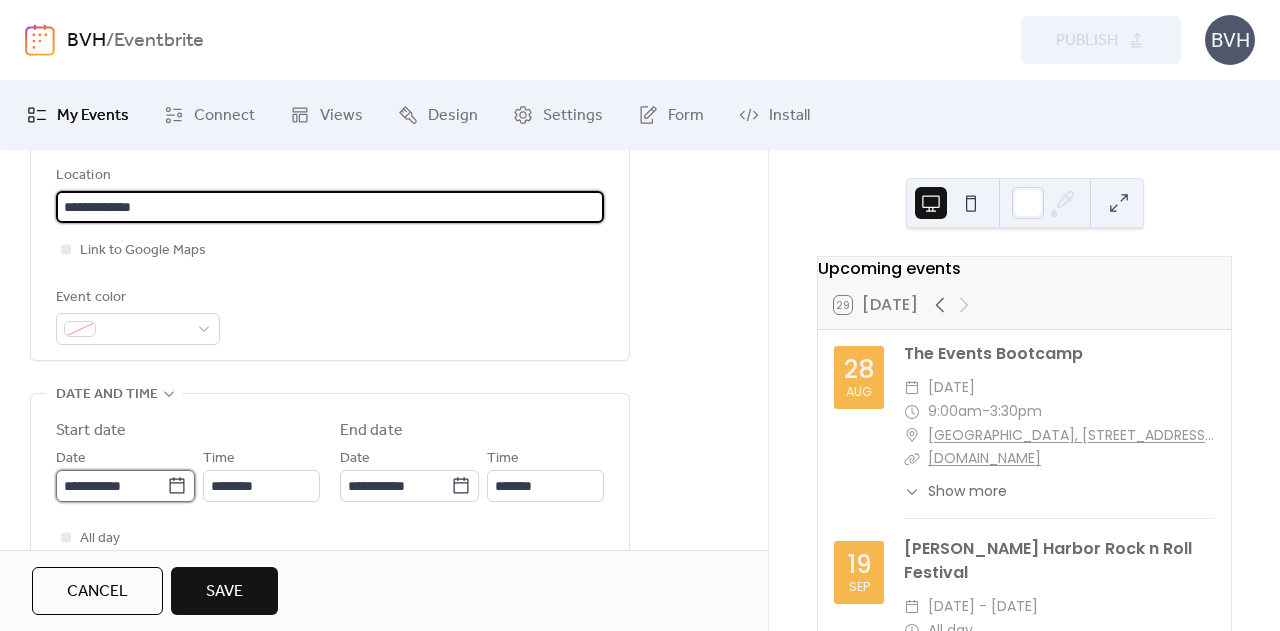 click on "**********" at bounding box center [111, 486] 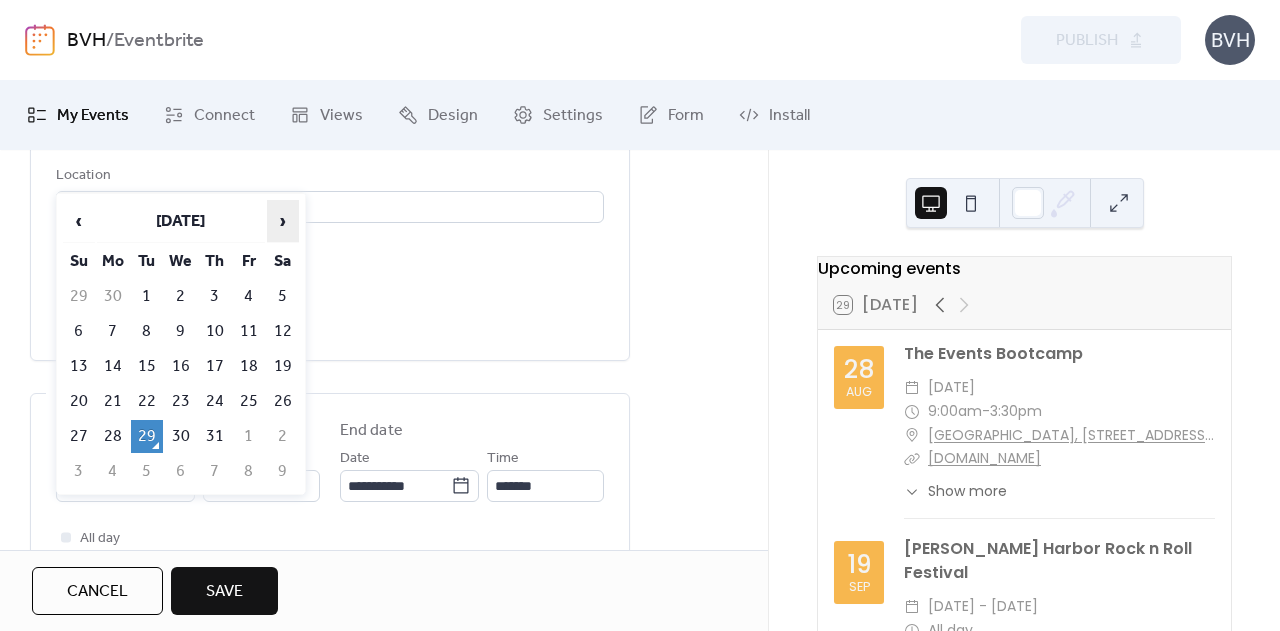 click on "›" at bounding box center (283, 221) 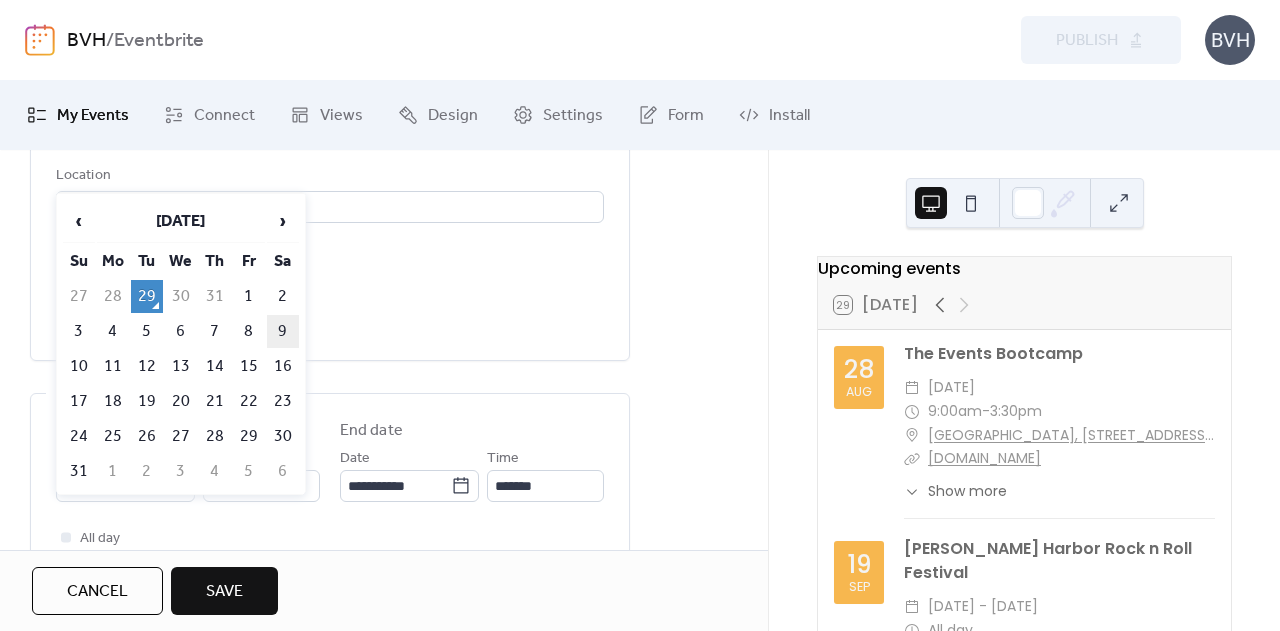 click on "9" at bounding box center [283, 331] 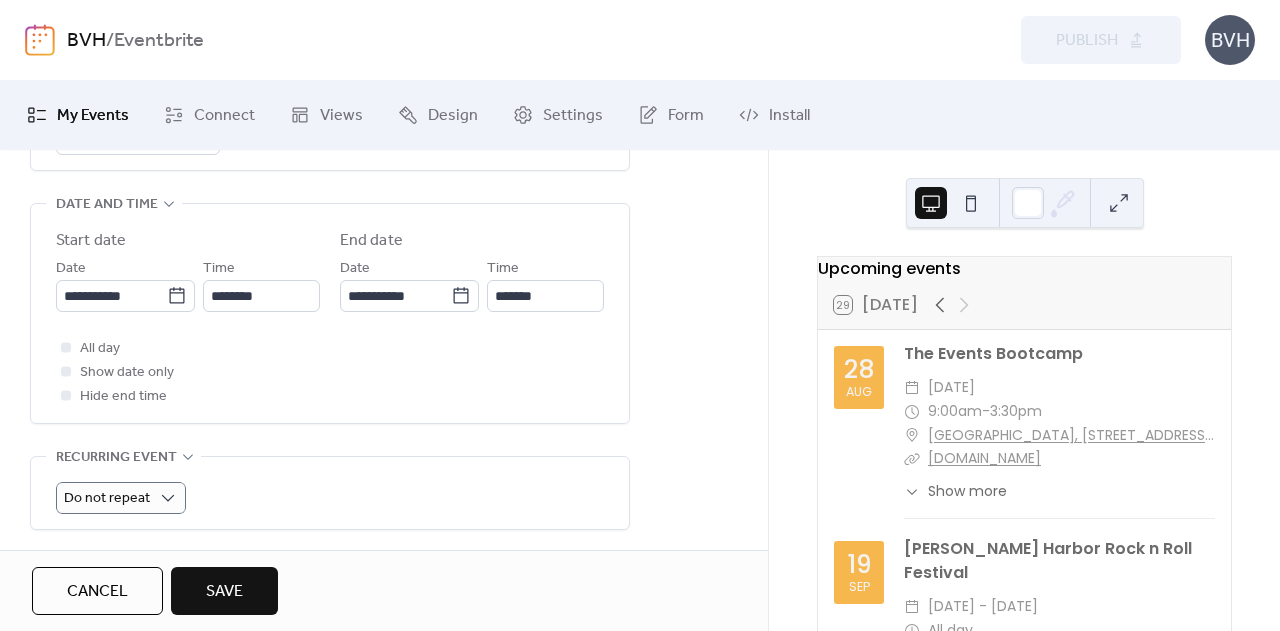 scroll, scrollTop: 650, scrollLeft: 0, axis: vertical 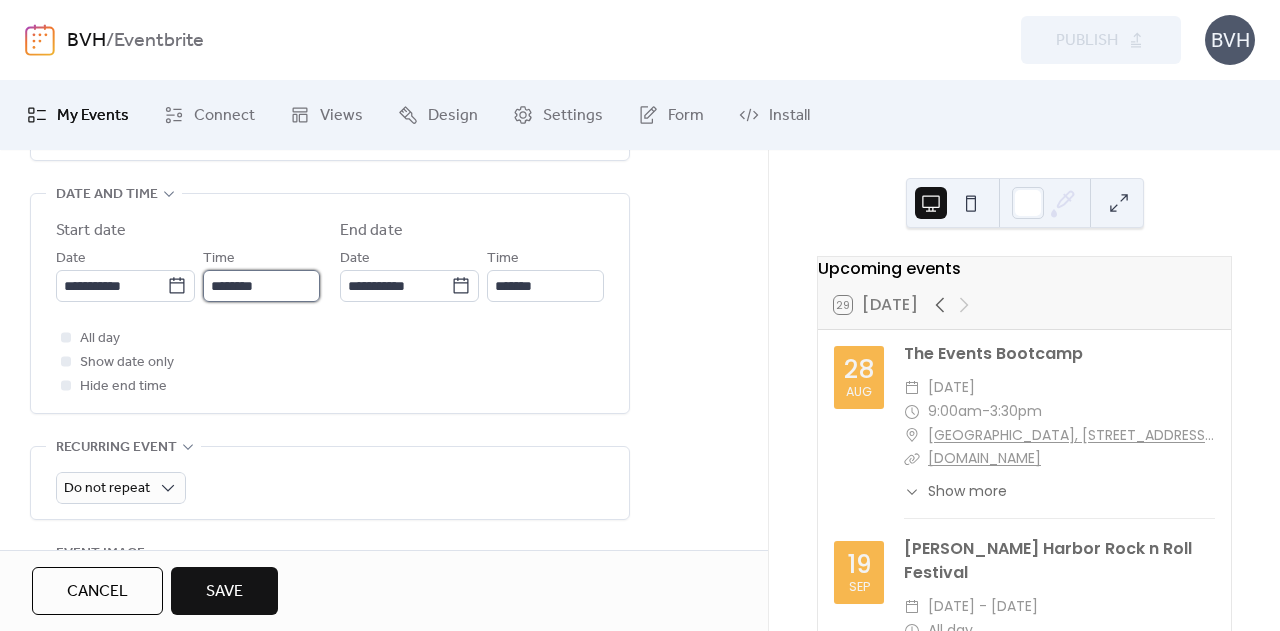 click on "********" at bounding box center (261, 286) 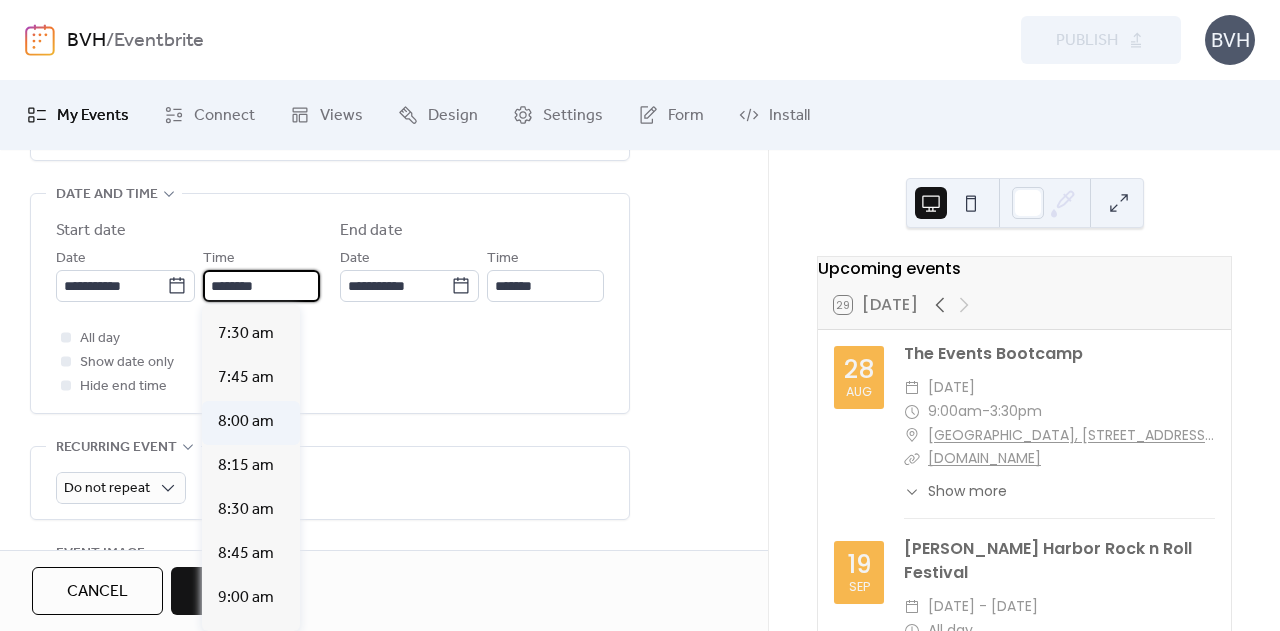 scroll, scrollTop: 1562, scrollLeft: 0, axis: vertical 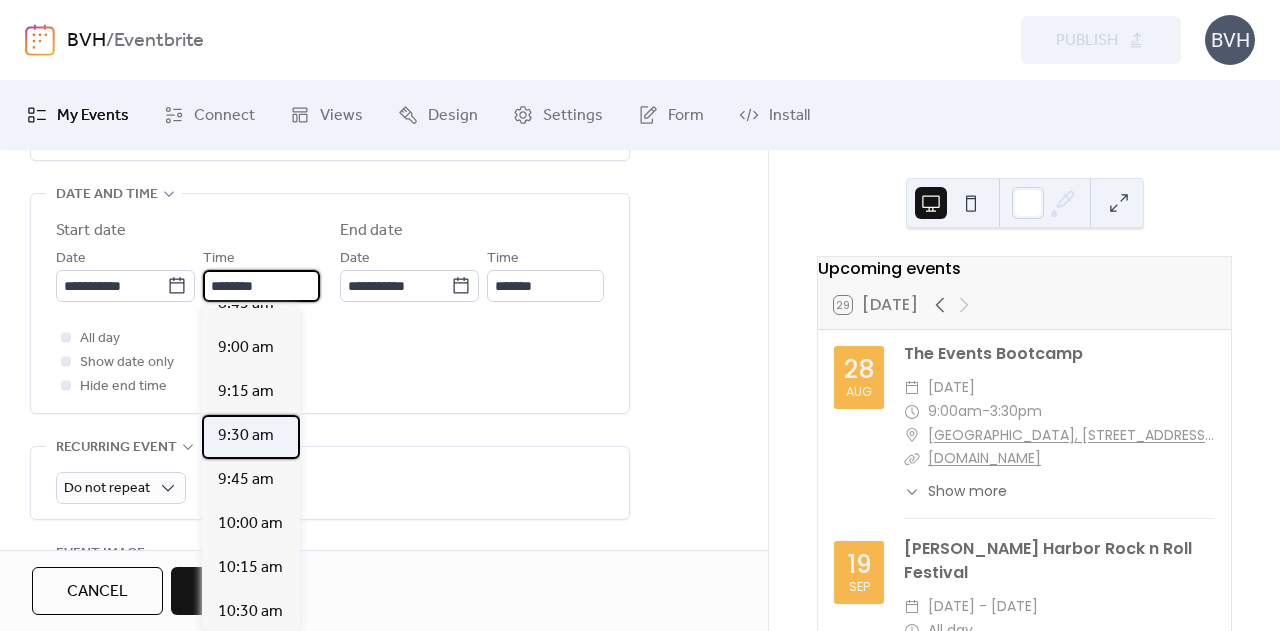 click on "9:30 am" at bounding box center [246, 436] 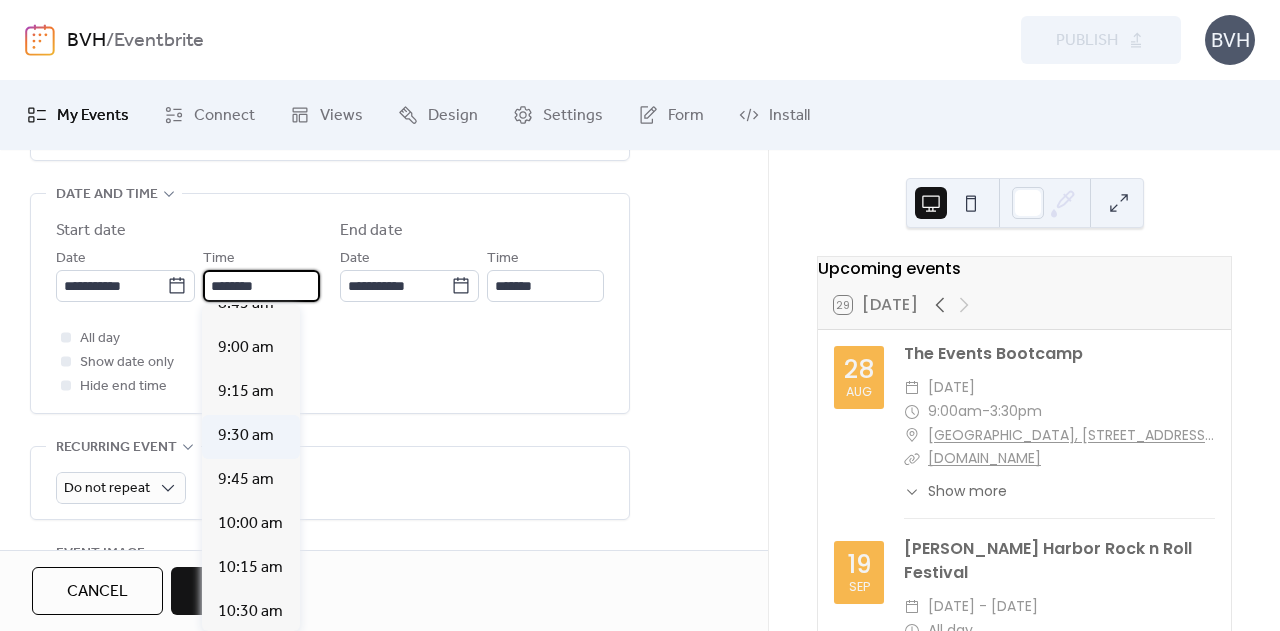 type on "*******" 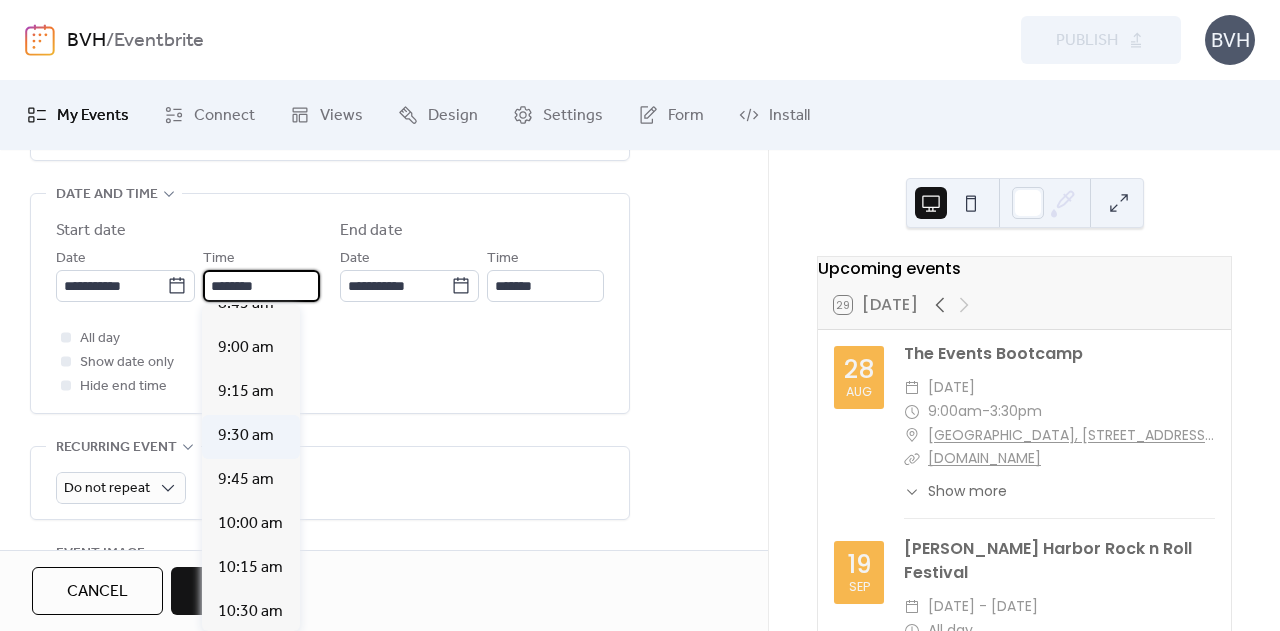 type on "********" 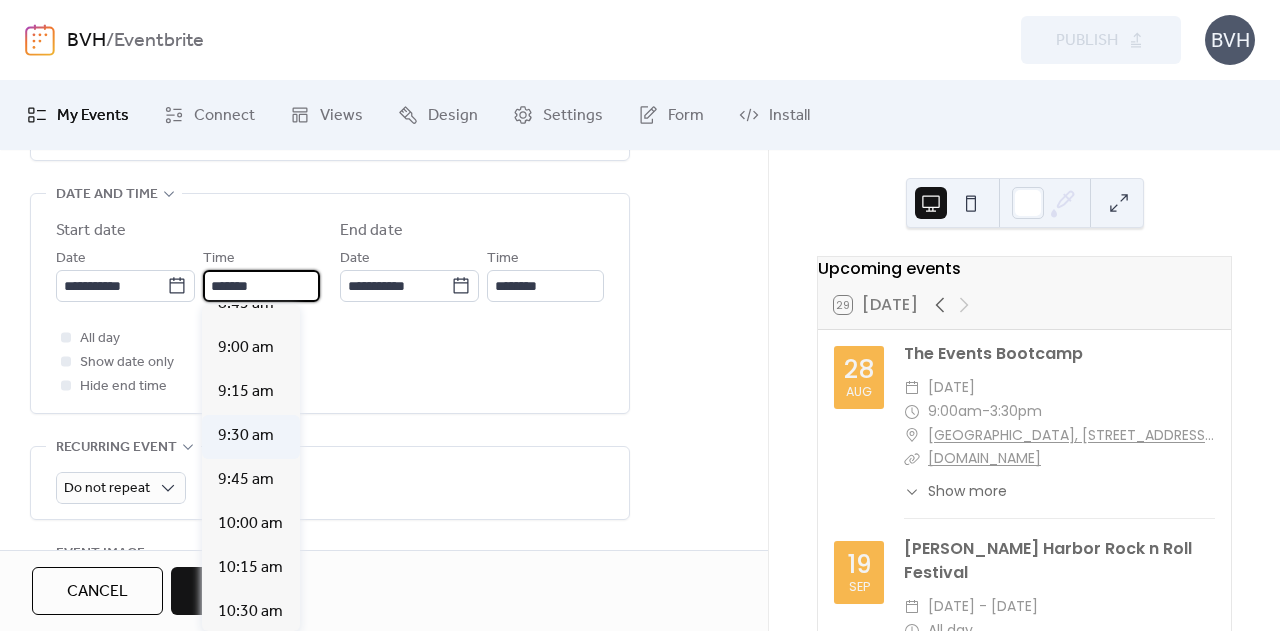 scroll, scrollTop: 0, scrollLeft: 0, axis: both 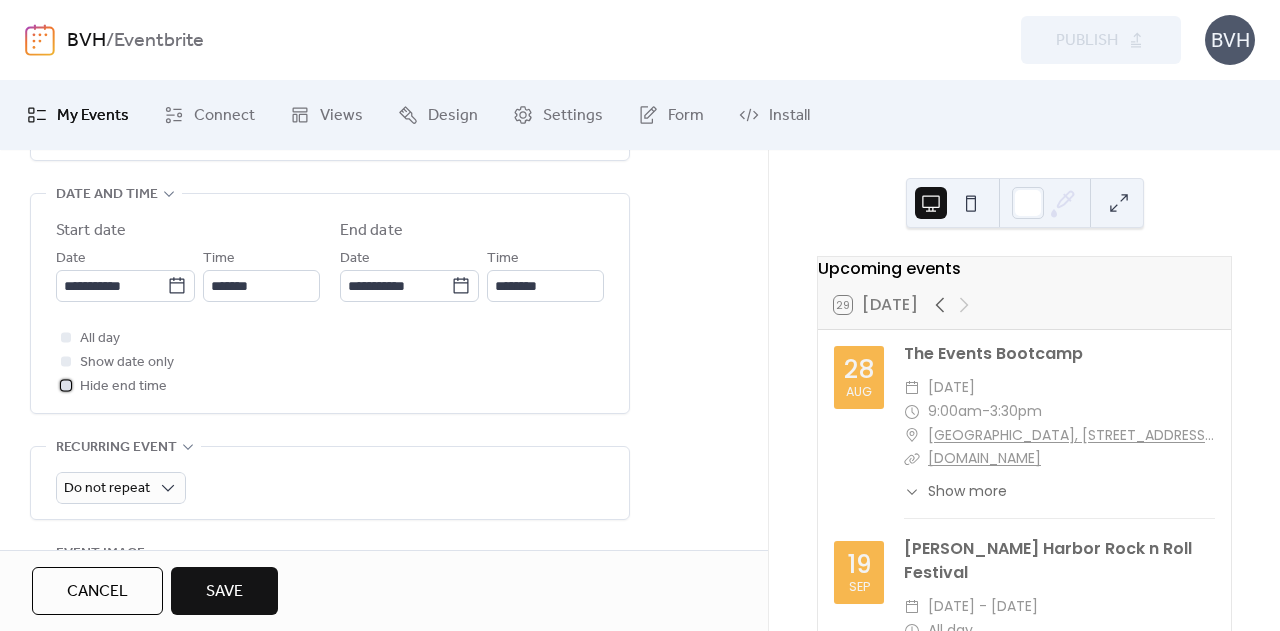 click at bounding box center (66, 385) 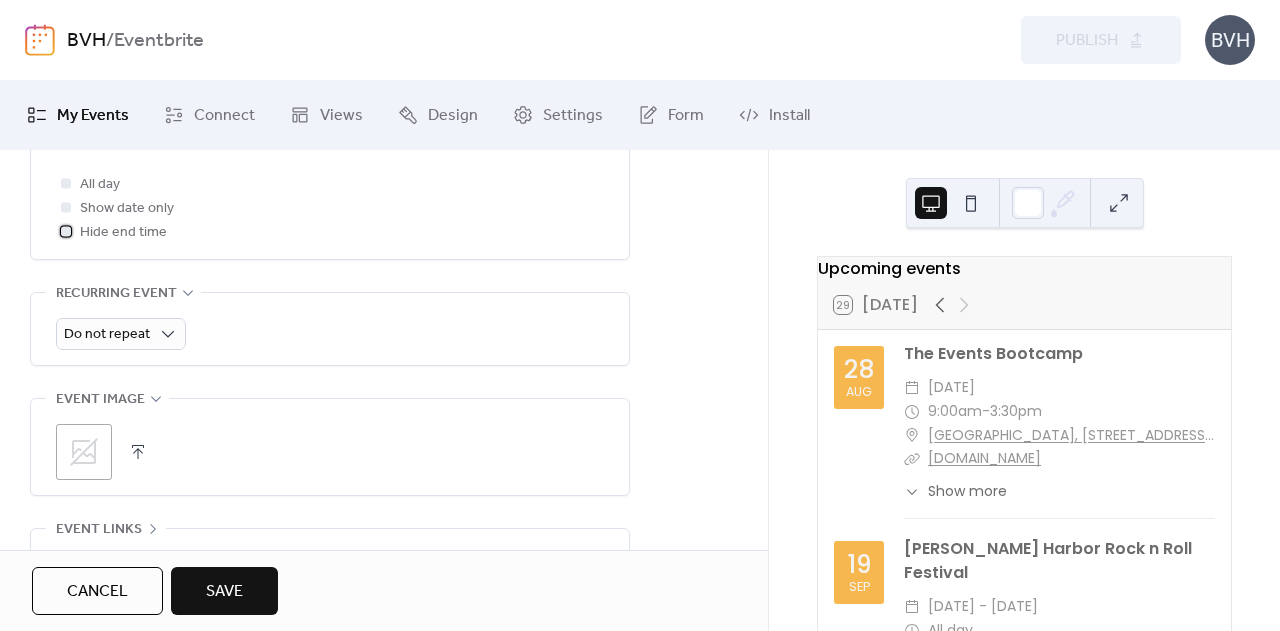 scroll, scrollTop: 850, scrollLeft: 0, axis: vertical 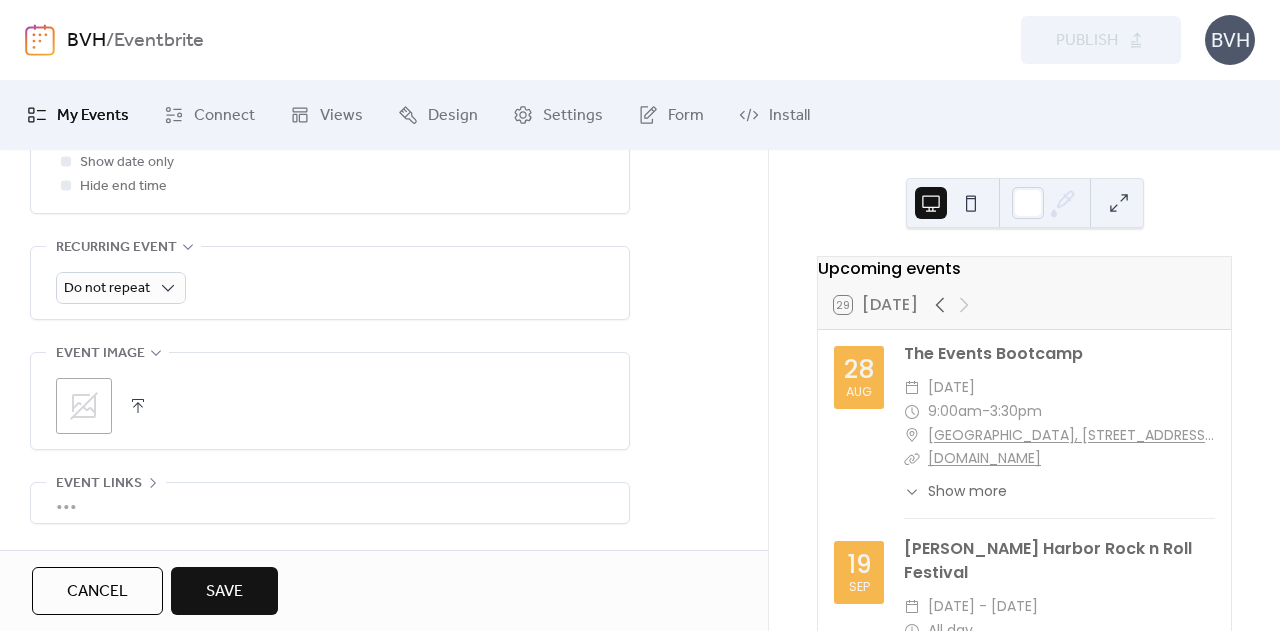 click at bounding box center [138, 406] 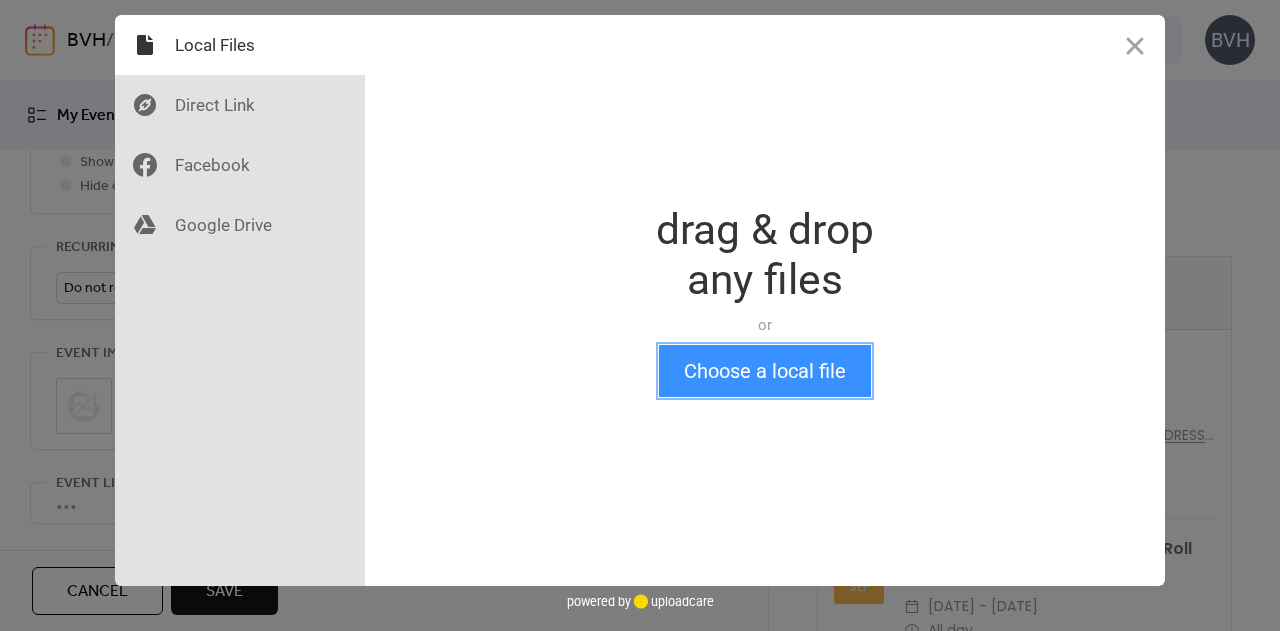 click on "Choose a local file" at bounding box center [765, 371] 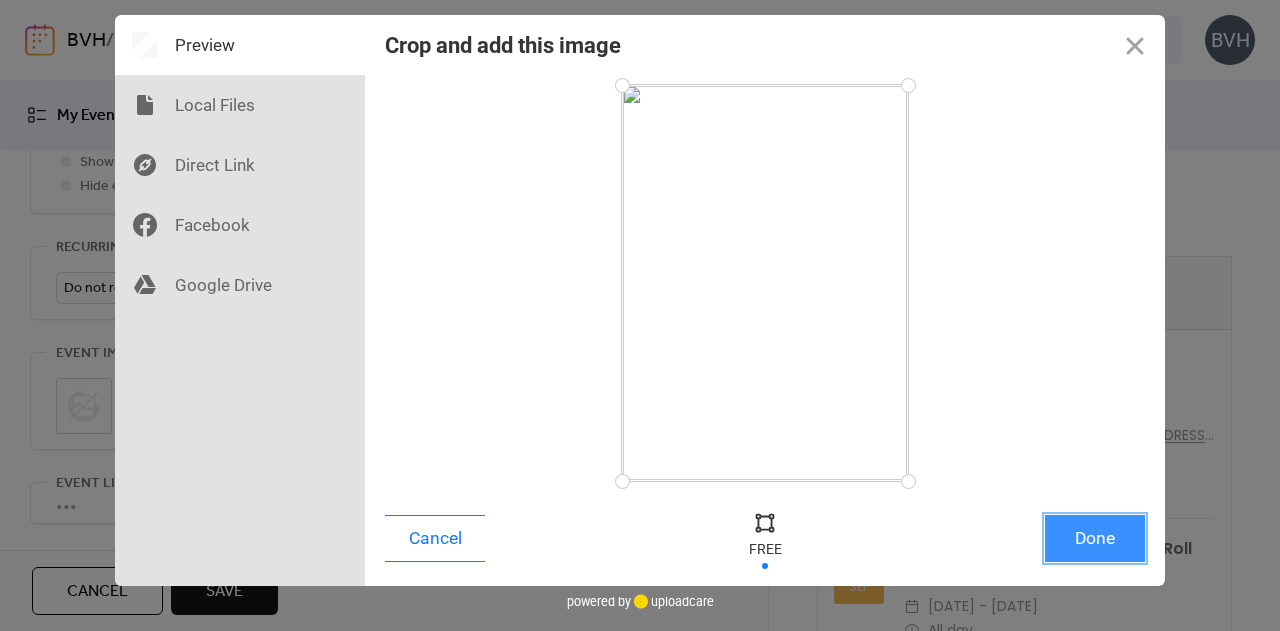 click on "Done" at bounding box center [1095, 538] 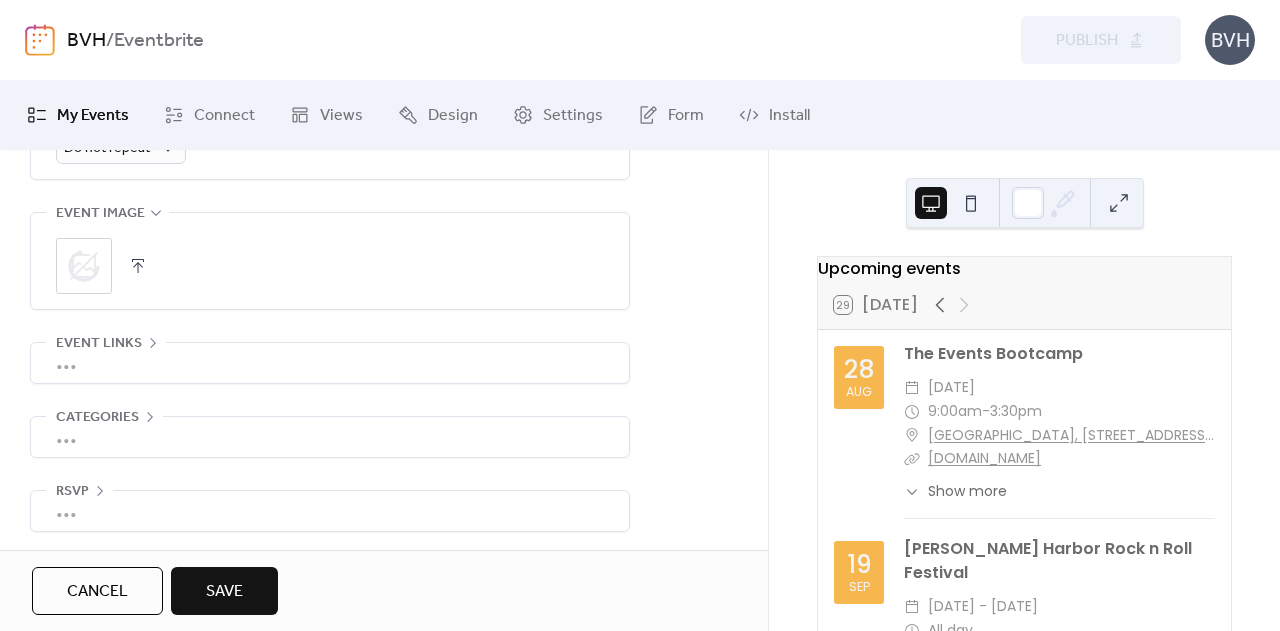 scroll, scrollTop: 990, scrollLeft: 0, axis: vertical 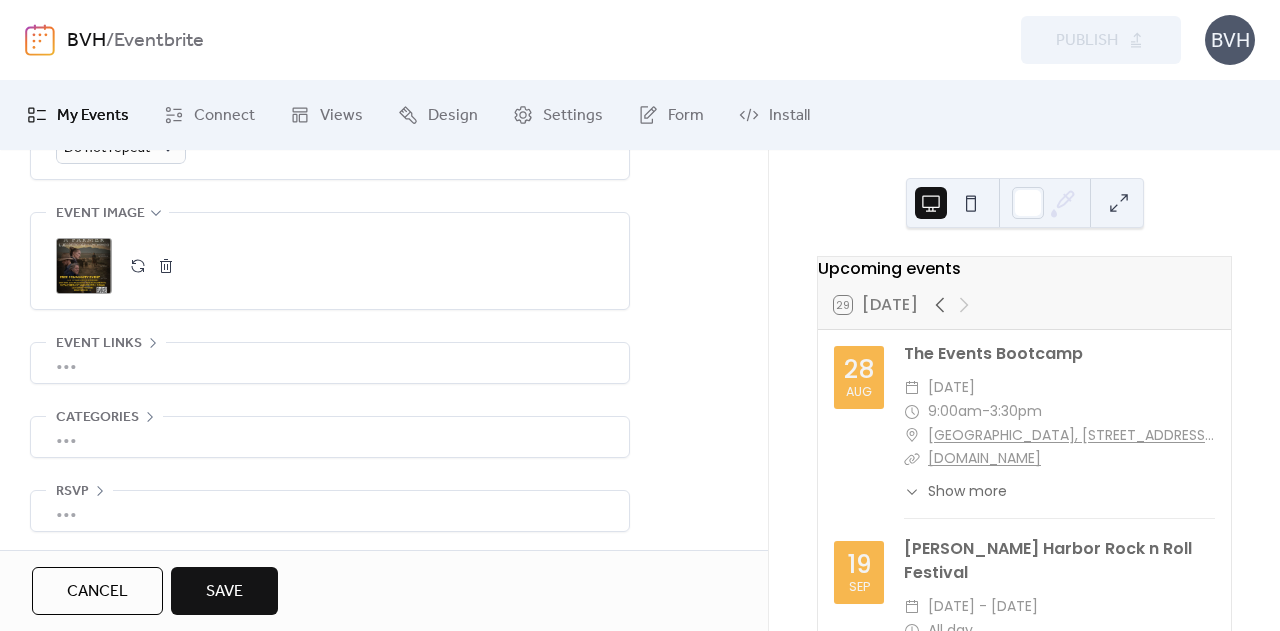 click on "•••" at bounding box center (330, 363) 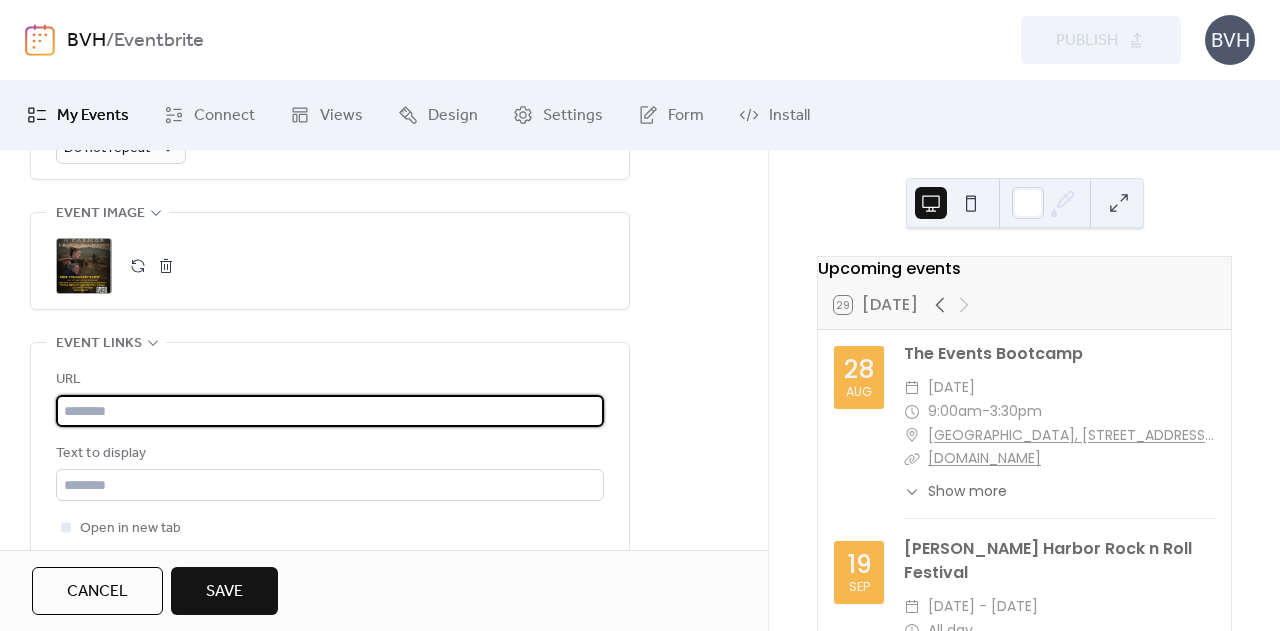click at bounding box center (330, 411) 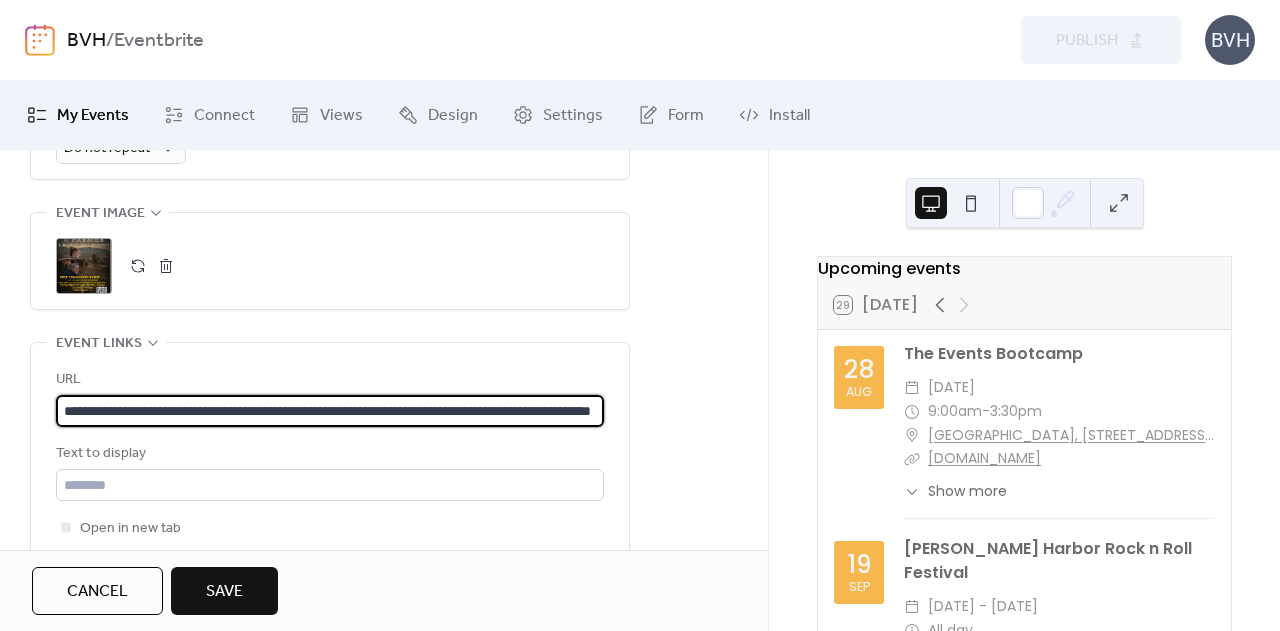 scroll, scrollTop: 0, scrollLeft: 212, axis: horizontal 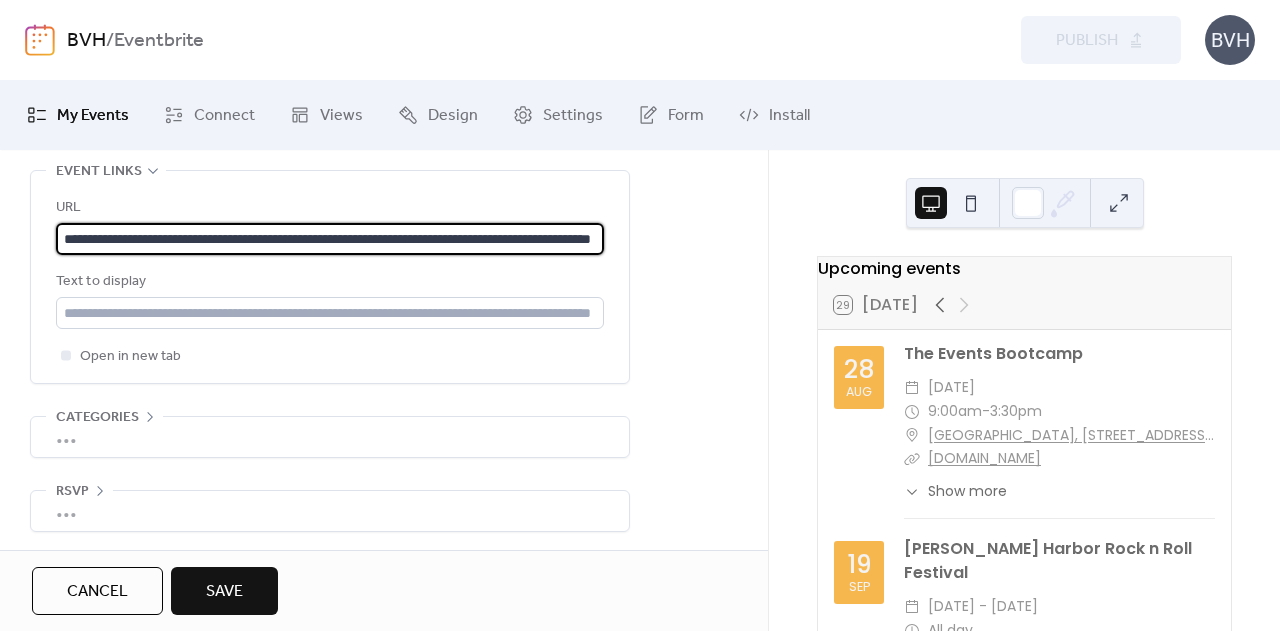 type on "**********" 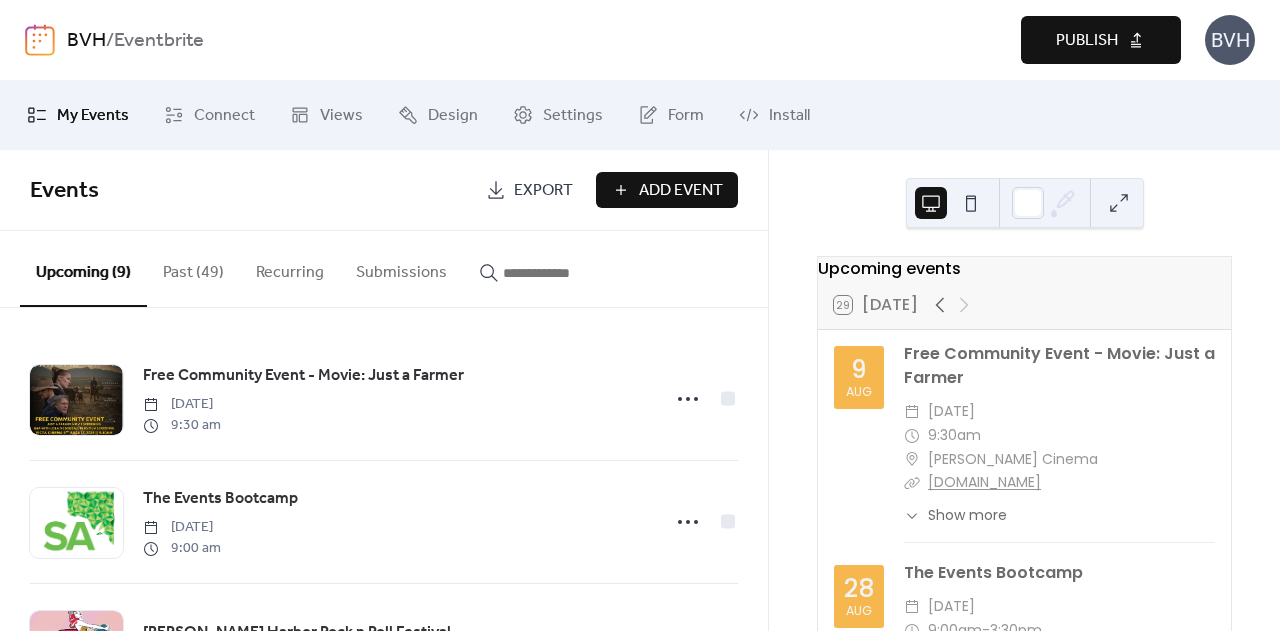 click on "Publish" at bounding box center [1087, 41] 